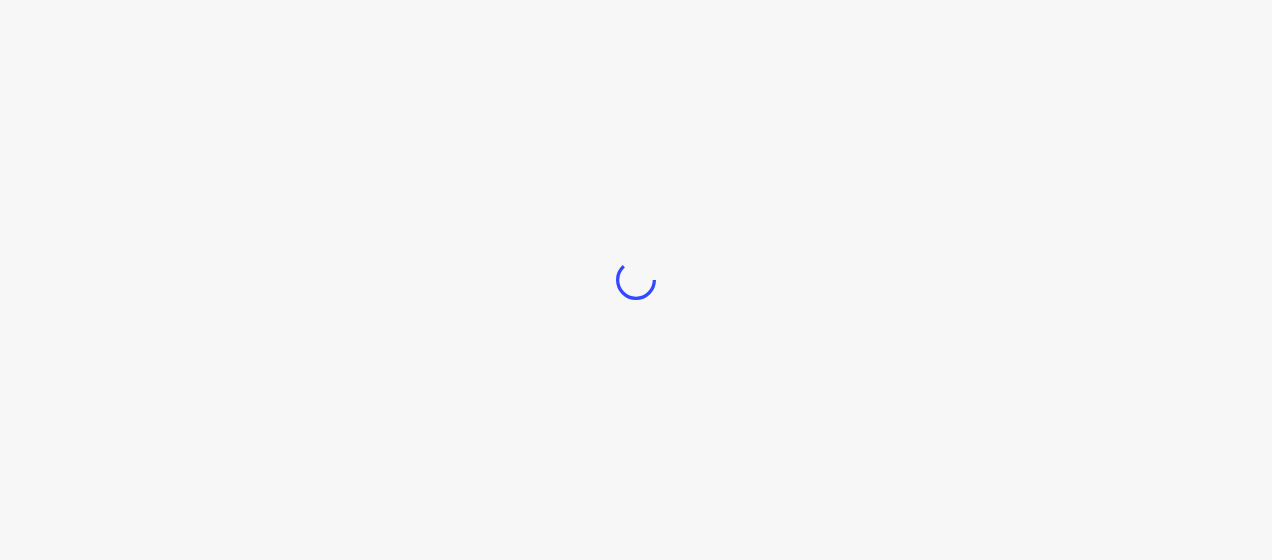 scroll, scrollTop: 0, scrollLeft: 0, axis: both 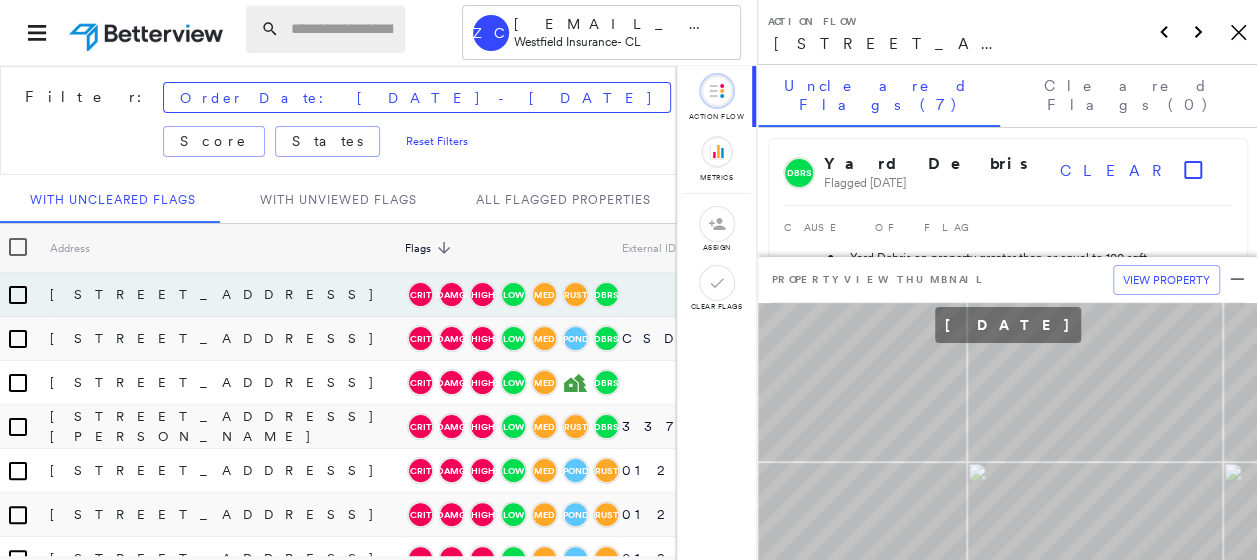 click at bounding box center (342, 29) 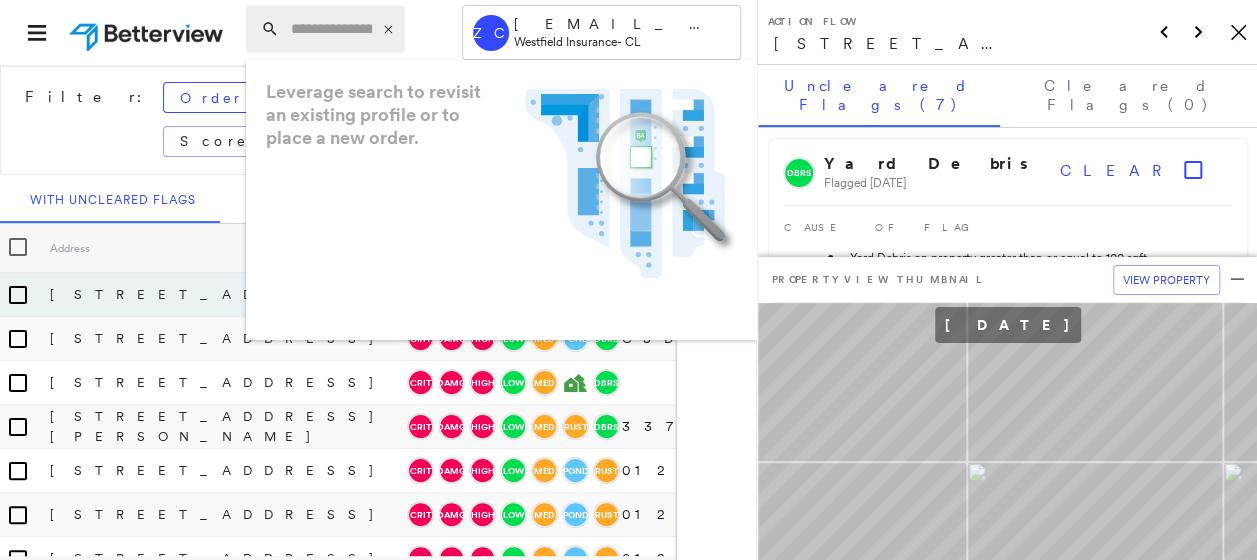 paste on "**********" 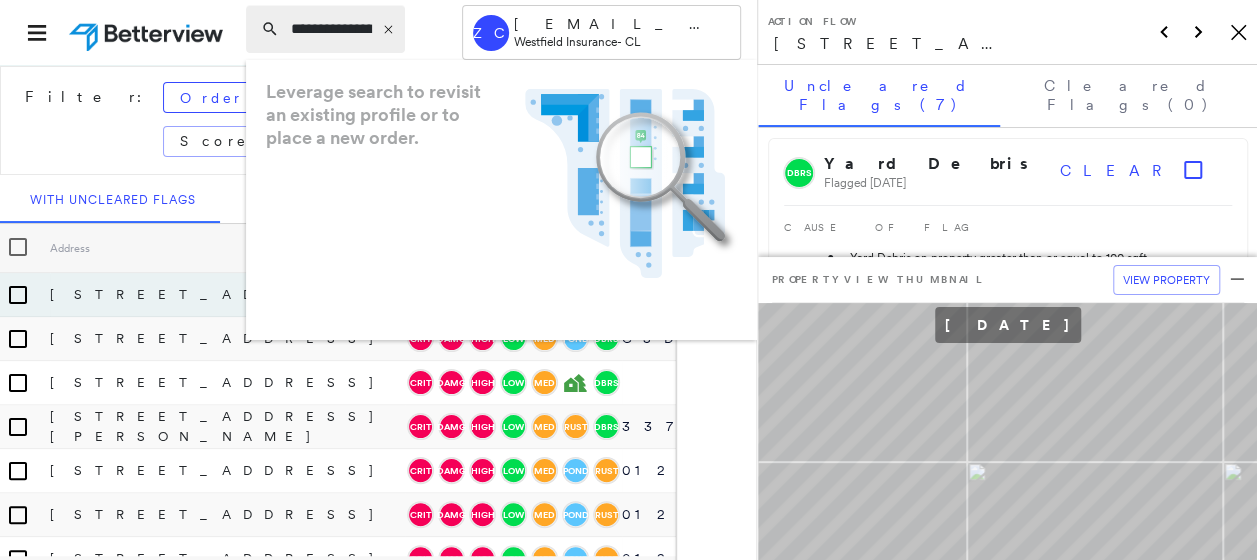 scroll, scrollTop: 0, scrollLeft: 166, axis: horizontal 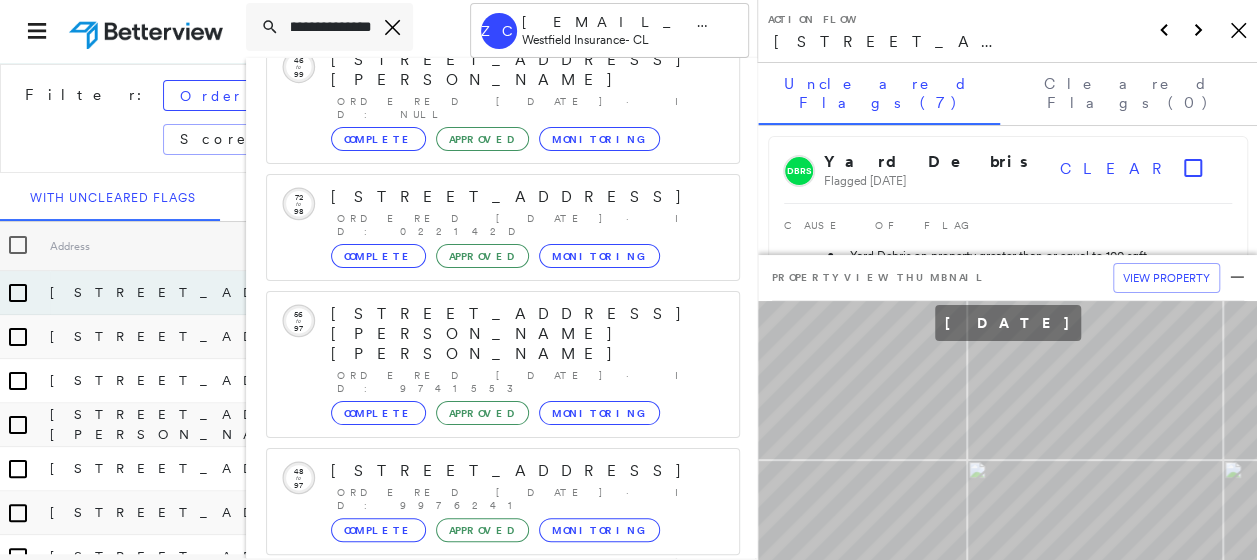 type on "**********" 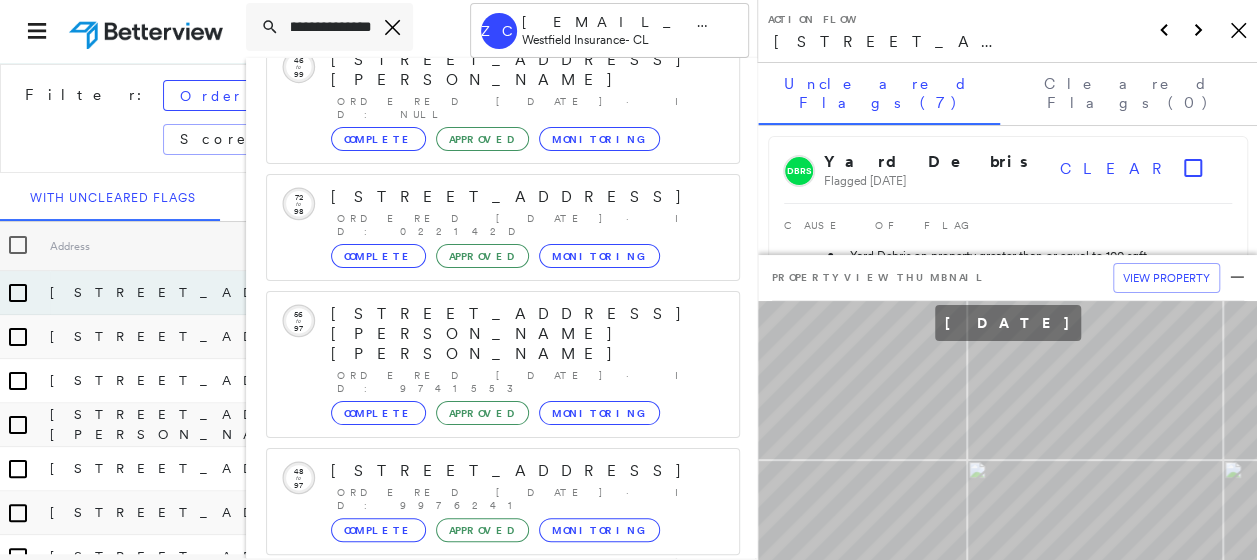 click on "Show  5  more existing properties" at bounding box center [504, 598] 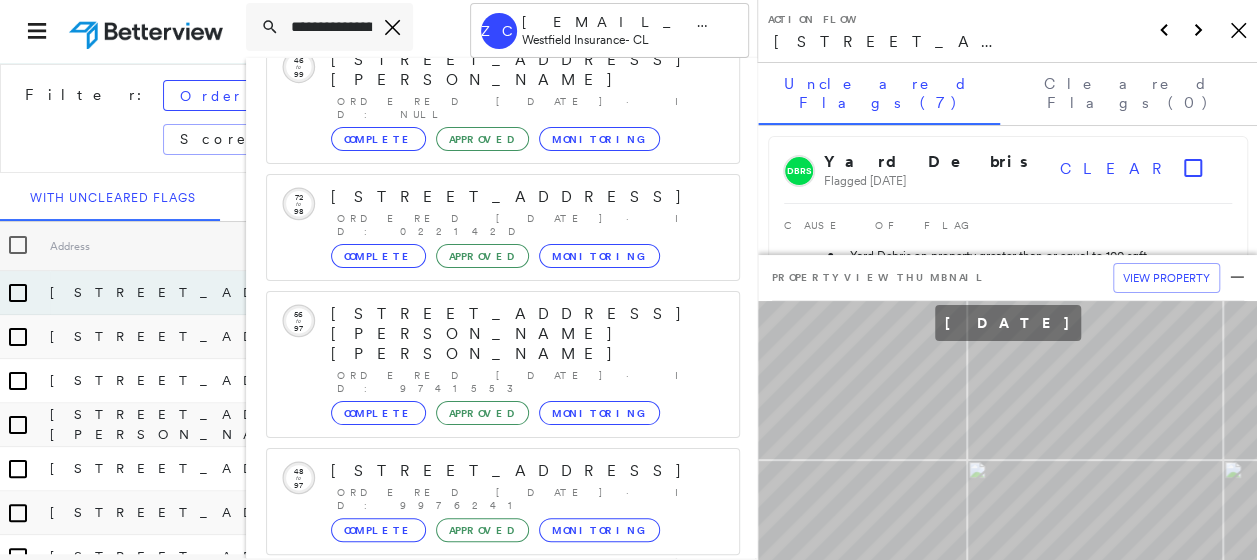 scroll, scrollTop: 494, scrollLeft: 0, axis: vertical 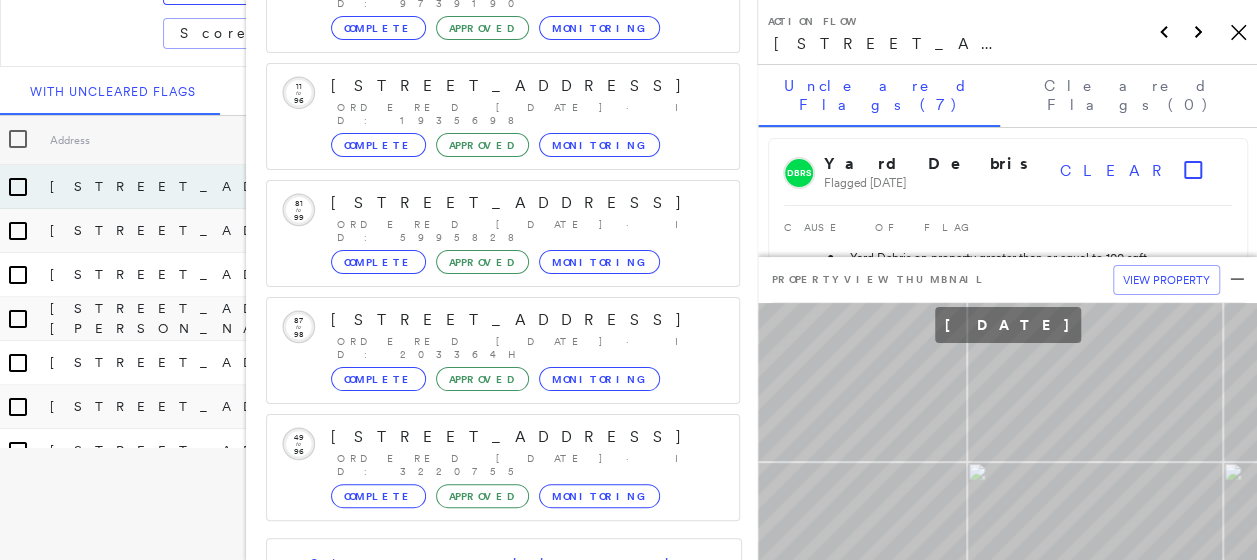 click 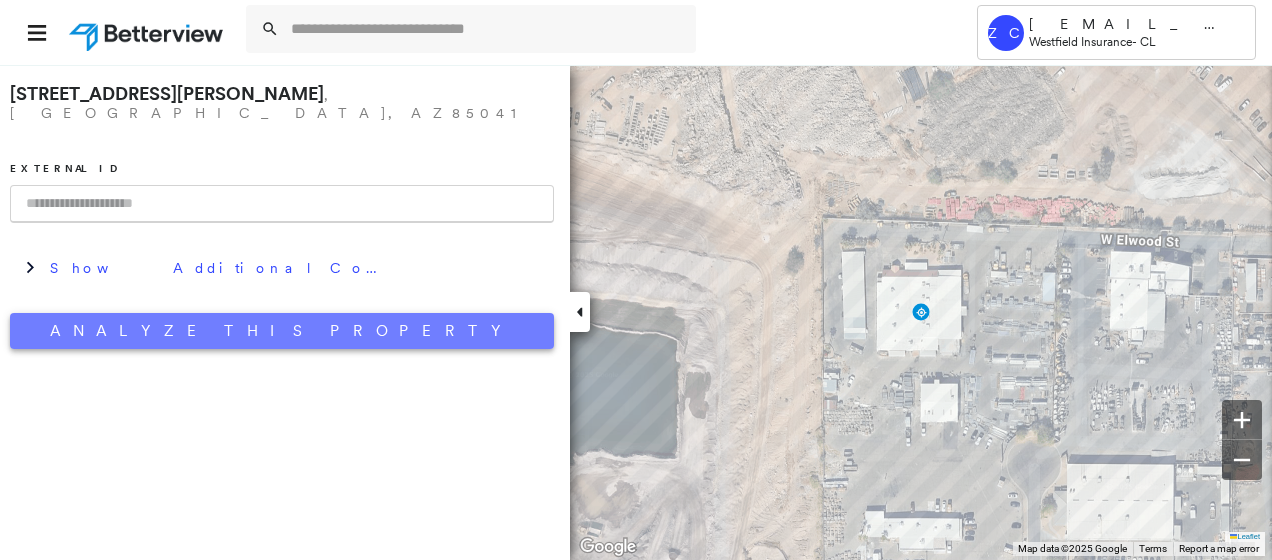 click on "Analyze This Property" at bounding box center [282, 331] 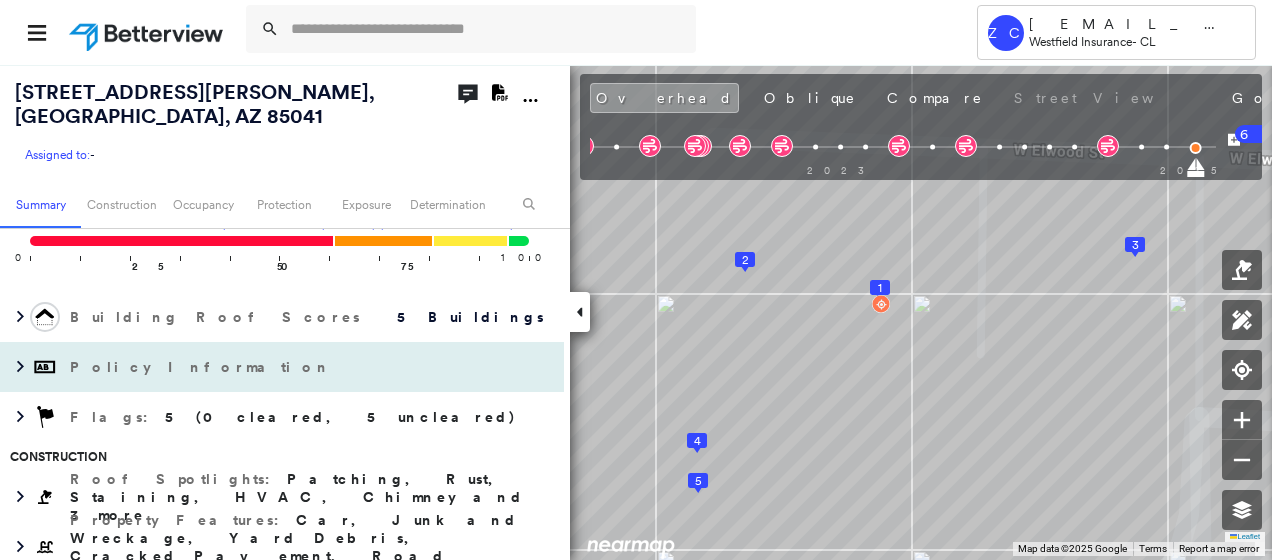 scroll, scrollTop: 300, scrollLeft: 0, axis: vertical 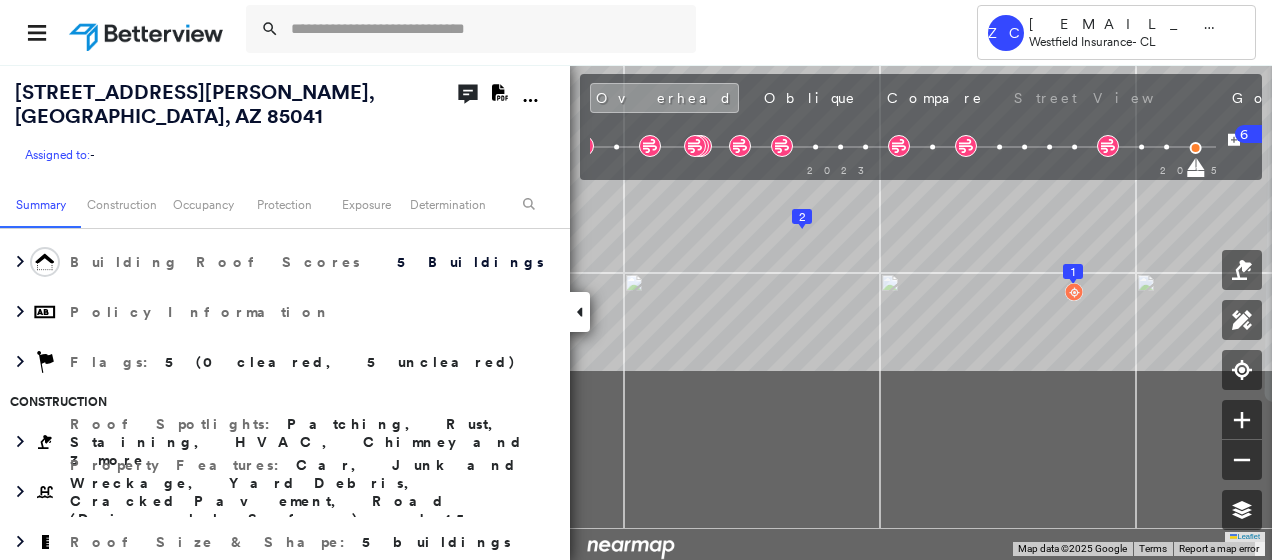 click on "[STREET_ADDRESS][PERSON_NAME] Assigned to:  - Assigned to:  - Assigned to:  - Open Comments Download PDF Report Summary Construction Occupancy Protection Exposure Determination Overhead Obliques Street View Roof Spotlight™ Index :  39-97 out of 100 0 100 25 50 5 75 4 2 1 3 Building Roof Scores 5 Buildings Policy Information Flags :  5 (0 cleared, 5 uncleared) Construction Roof Spotlights :  Patching, Rust, Staining, HVAC, Chimney and 3 more Property Features :  Car, Junk and Wreckage, Yard Debris, Cracked Pavement, Road (Drivable Surface) and 15 more Roof Size & Shape :  5 buildings  BuildZoom - Building Permit Data and Analysis Occupancy Place Detail Protection Exposure Fire Path FEMA Risk Index Wind Claim Predictor: More Risky 2   out of  5 Additional Perils Proximity Alerts :  Yard Debris Determination Flags :  5 (0 cleared, 5 uncleared) Uncleared Flags (5) Cleared Flags  (0) DBRS Yard Debris Flagged [DATE] Clear DAMG Damage Flagged [DATE] Clear Low Low Priority Flagged [DATE] Clear Med High" at bounding box center [636, 312] 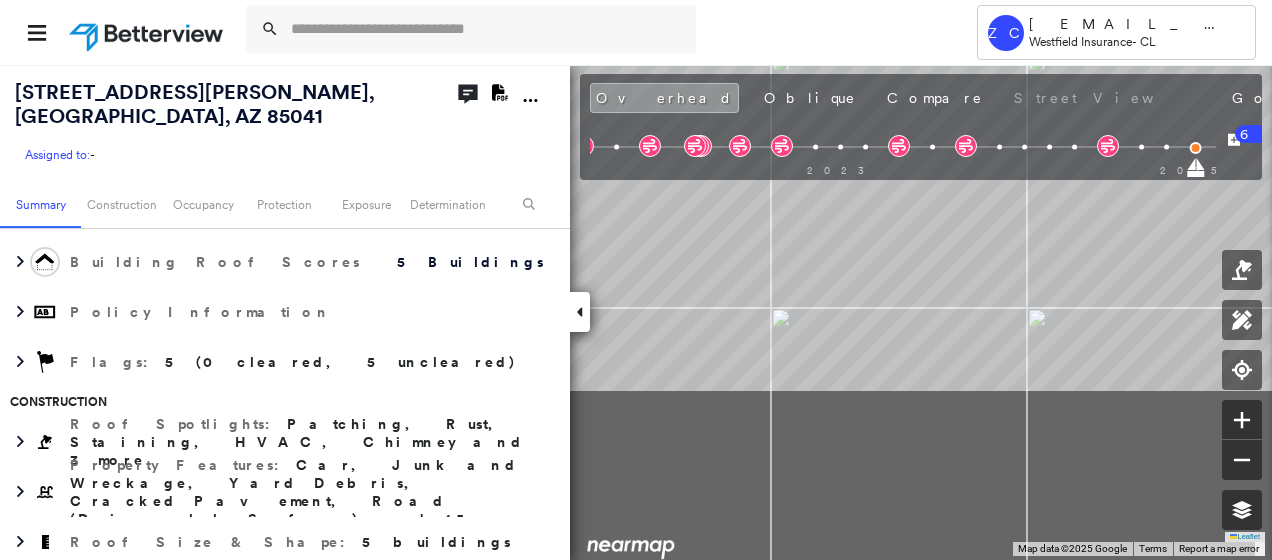 click on "[STREET_ADDRESS][PERSON_NAME] Assigned to:  - Assigned to:  - Assigned to:  - Open Comments Download PDF Report Summary Construction Occupancy Protection Exposure Determination Overhead Obliques Street View Roof Spotlight™ Index :  39-97 out of 100 0 100 25 50 5 75 4 2 1 3 Building Roof Scores 5 Buildings Policy Information Flags :  5 (0 cleared, 5 uncleared) Construction Roof Spotlights :  Patching, Rust, Staining, HVAC, Chimney and 3 more Property Features :  Car, Junk and Wreckage, Yard Debris, Cracked Pavement, Road (Drivable Surface) and 15 more Roof Size & Shape :  5 buildings  BuildZoom - Building Permit Data and Analysis Occupancy Place Detail Protection Exposure Fire Path FEMA Risk Index Wind Claim Predictor: More Risky 2   out of  5 Additional Perils Proximity Alerts :  Yard Debris Determination Flags :  5 (0 cleared, 5 uncleared) Uncleared Flags (5) Cleared Flags  (0) DBRS Yard Debris Flagged [DATE] Clear DAMG Damage Flagged [DATE] Clear Low Low Priority Flagged [DATE] Clear Med High" at bounding box center (636, 312) 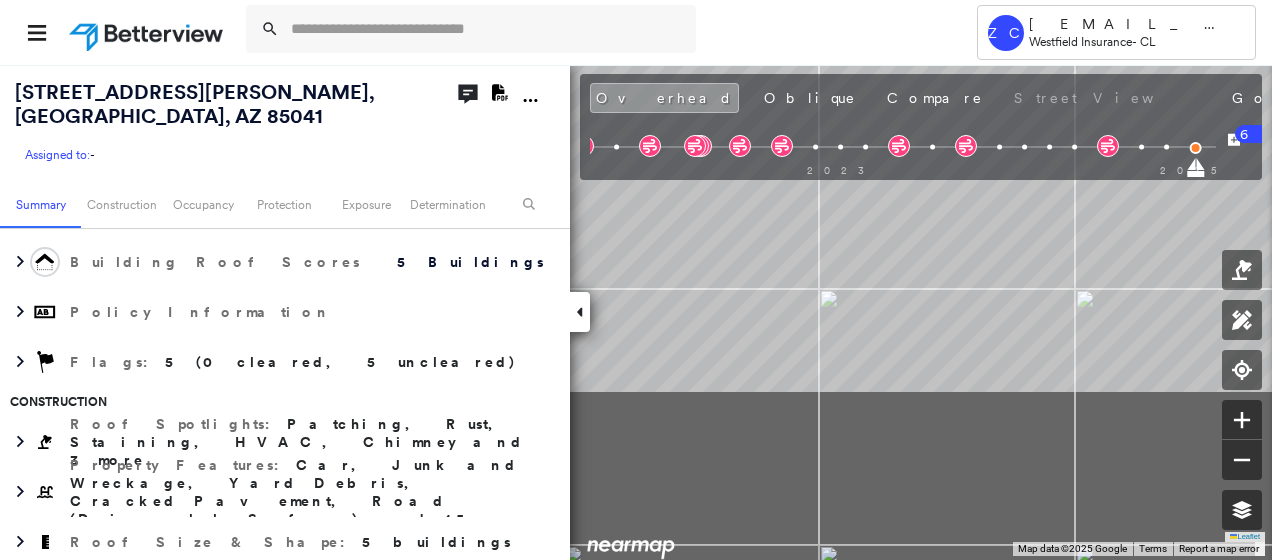 click on "[STREET_ADDRESS][PERSON_NAME] Assigned to:  - Assigned to:  - Assigned to:  - Open Comments Download PDF Report Summary Construction Occupancy Protection Exposure Determination Overhead Obliques Street View Roof Spotlight™ Index :  39-97 out of 100 0 100 25 50 5 75 4 2 1 3 Building Roof Scores 5 Buildings Policy Information Flags :  5 (0 cleared, 5 uncleared) Construction Roof Spotlights :  Patching, Rust, Staining, HVAC, Chimney and 3 more Property Features :  Car, Junk and Wreckage, Yard Debris, Cracked Pavement, Road (Drivable Surface) and 15 more Roof Size & Shape :  5 buildings  BuildZoom - Building Permit Data and Analysis Occupancy Place Detail Protection Exposure Fire Path FEMA Risk Index Wind Claim Predictor: More Risky 2   out of  5 Additional Perils Proximity Alerts :  Yard Debris Determination Flags :  5 (0 cleared, 5 uncleared) Uncleared Flags (5) Cleared Flags  (0) DBRS Yard Debris Flagged [DATE] Clear DAMG Damage Flagged [DATE] Clear Low Low Priority Flagged [DATE] Clear Med High" at bounding box center [636, 312] 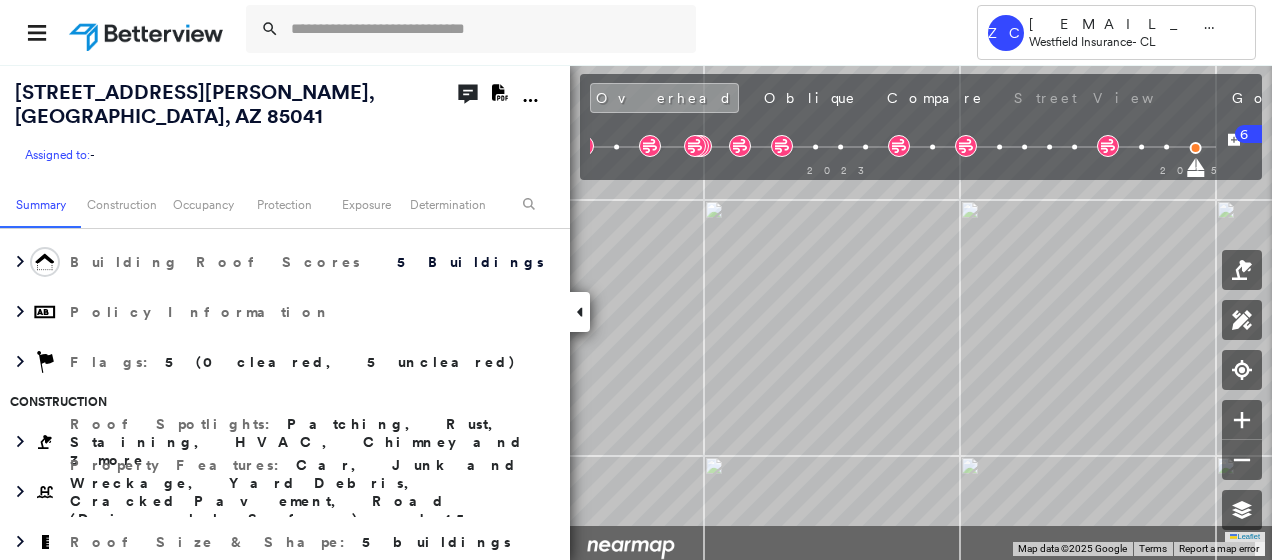 click on "[STREET_ADDRESS][PERSON_NAME] Assigned to:  - Assigned to:  - Assigned to:  - Open Comments Download PDF Report Summary Construction Occupancy Protection Exposure Determination Overhead Obliques Street View Roof Spotlight™ Index :  39-97 out of 100 0 100 25 50 5 75 4 2 1 3 Building Roof Scores 5 Buildings Policy Information Flags :  5 (0 cleared, 5 uncleared) Construction Roof Spotlights :  Patching, Rust, Staining, HVAC, Chimney and 3 more Property Features :  Car, Junk and Wreckage, Yard Debris, Cracked Pavement, Road (Drivable Surface) and 15 more Roof Size & Shape :  5 buildings  BuildZoom - Building Permit Data and Analysis Occupancy Place Detail Protection Exposure Fire Path FEMA Risk Index Wind Claim Predictor: More Risky 2   out of  5 Additional Perils Proximity Alerts :  Yard Debris Determination Flags :  5 (0 cleared, 5 uncleared) Uncleared Flags (5) Cleared Flags  (0) DBRS Yard Debris Flagged [DATE] Clear DAMG Damage Flagged [DATE] Clear Low Low Priority Flagged [DATE] Clear Med High" at bounding box center [636, 312] 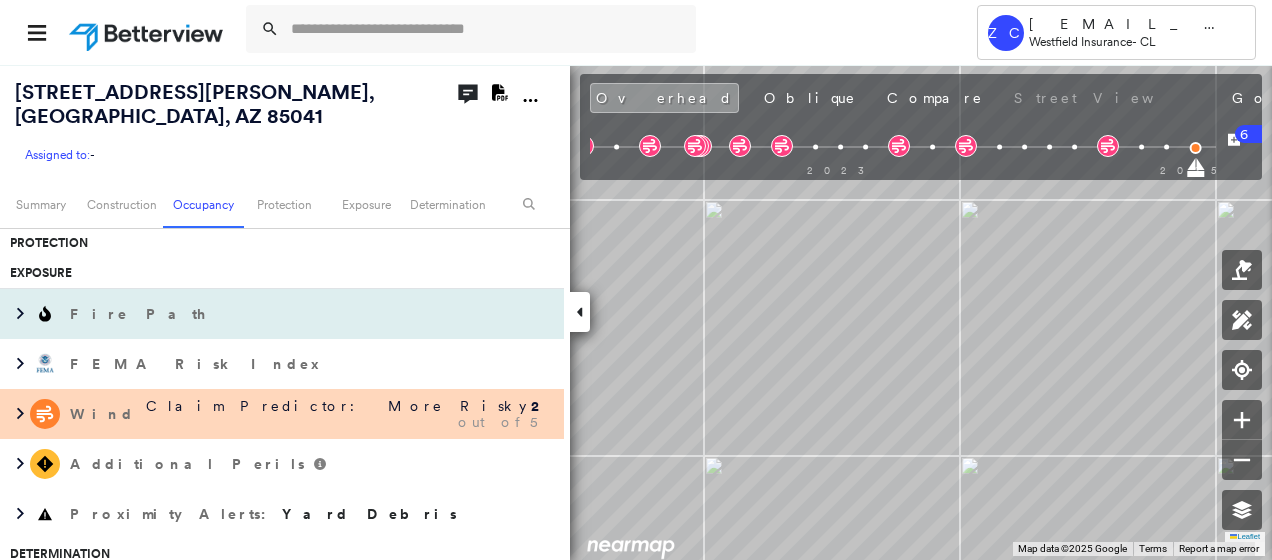 scroll, scrollTop: 800, scrollLeft: 0, axis: vertical 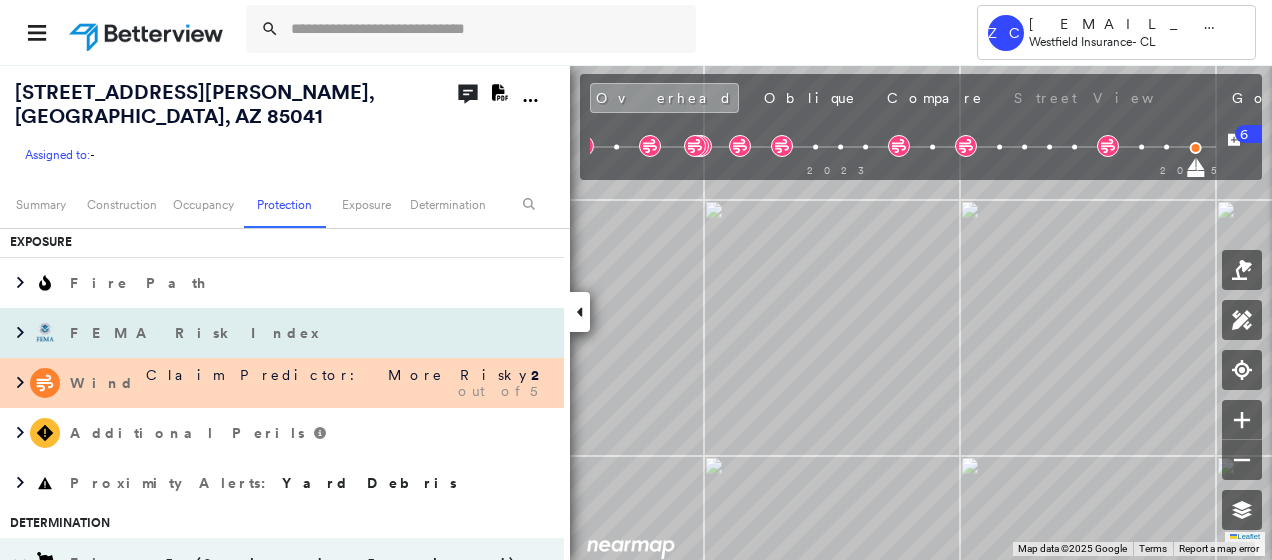 click on "FEMA Risk Index" at bounding box center [197, 333] 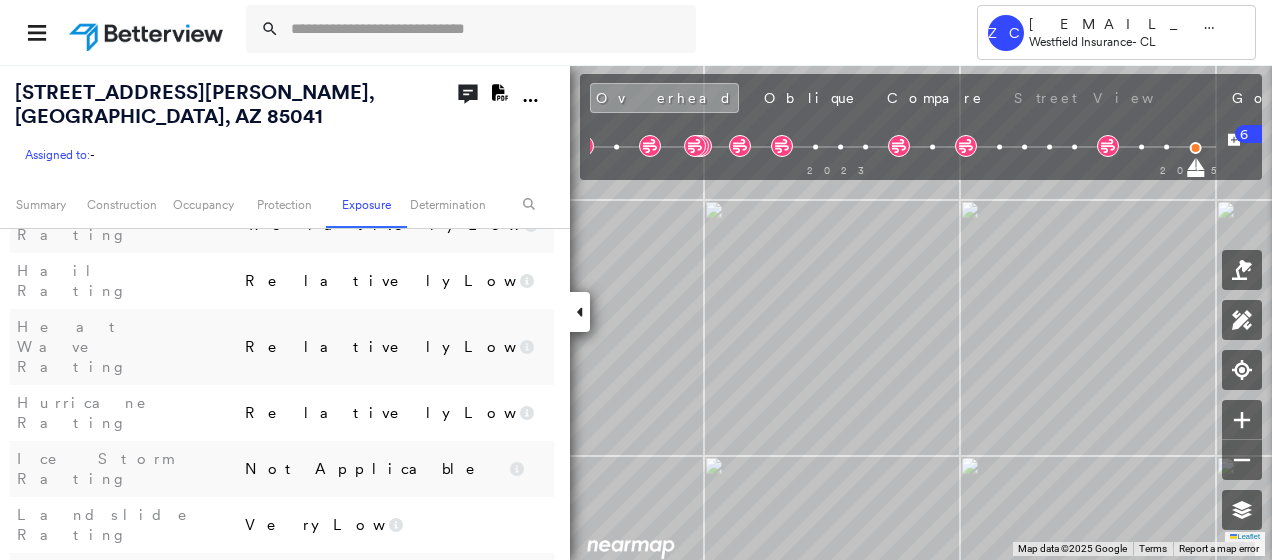 scroll, scrollTop: 1547, scrollLeft: 0, axis: vertical 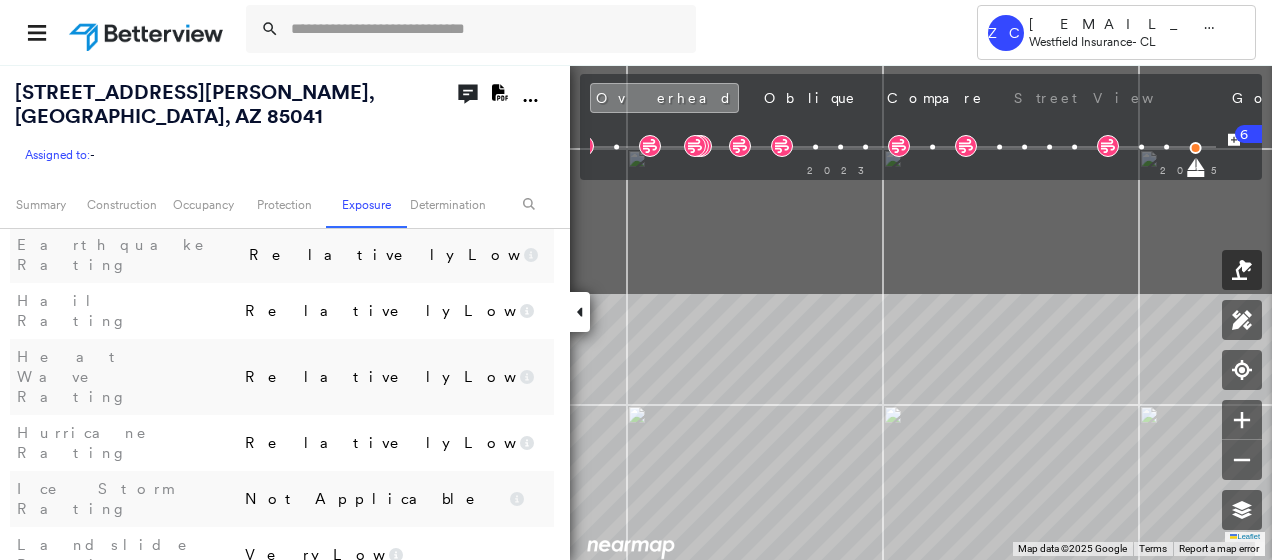 click on "Tower ZC [EMAIL_ADDRESS][DOMAIN_NAME] Westfield Insurance  -   CL [STREET_ADDRESS][PERSON_NAME] Assigned to:  - Assigned to:  - Assigned to:  - Open Comments Download PDF Report Summary Construction Occupancy Protection Exposure Determination Overhead Obliques Street View Roof Spotlight™ Index :  39-97 out of 100 0 100 25 50 5 75 4 2 1 3 Building Roof Scores 5 Buildings Policy Information Flags :  5 (0 cleared, 5 uncleared) Construction Roof Spotlights :  Patching, Rust, Staining, HVAC, Chimney and 3 more Property Features :  Car, Junk and Wreckage, Yard Debris, Cracked Pavement, Road (Drivable Surface) and 15 more Roof Size & Shape :  5 buildings  BuildZoom - Building Permit Data and Analysis Occupancy Place Detail Protection Exposure Fire Path FEMA Risk Index   National Risk Index Rating Very Low General Information Building Value ($) $312,928,000 Winter Weather Rating Very Low Wildfire Rating Very Low Volcanic Activity Rating Not Applicable Tsunami Rating Not Applicable Tornado Rating Very Low 2" at bounding box center (636, 280) 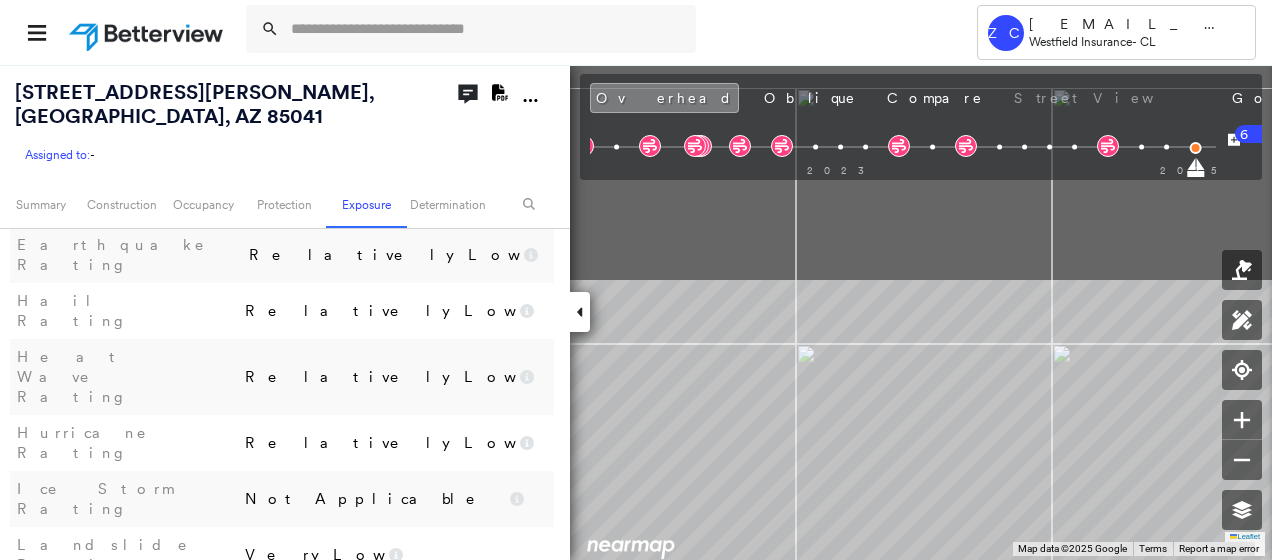 click on "Tower ZC [EMAIL_ADDRESS][DOMAIN_NAME] Westfield Insurance  -   CL [STREET_ADDRESS][PERSON_NAME] Assigned to:  - Assigned to:  - Assigned to:  - Open Comments Download PDF Report Summary Construction Occupancy Protection Exposure Determination Overhead Obliques Street View Roof Spotlight™ Index :  39-97 out of 100 0 100 25 50 5 75 4 2 1 3 Building Roof Scores 5 Buildings Policy Information Flags :  5 (0 cleared, 5 uncleared) Construction Roof Spotlights :  Patching, Rust, Staining, HVAC, Chimney and 3 more Property Features :  Car, Junk and Wreckage, Yard Debris, Cracked Pavement, Road (Drivable Surface) and 15 more Roof Size & Shape :  5 buildings  BuildZoom - Building Permit Data and Analysis Occupancy Place Detail Protection Exposure Fire Path FEMA Risk Index   National Risk Index Rating Very Low General Information Building Value ($) $312,928,000 Winter Weather Rating Very Low Wildfire Rating Very Low Volcanic Activity Rating Not Applicable Tsunami Rating Not Applicable Tornado Rating Very Low 2" at bounding box center [636, 280] 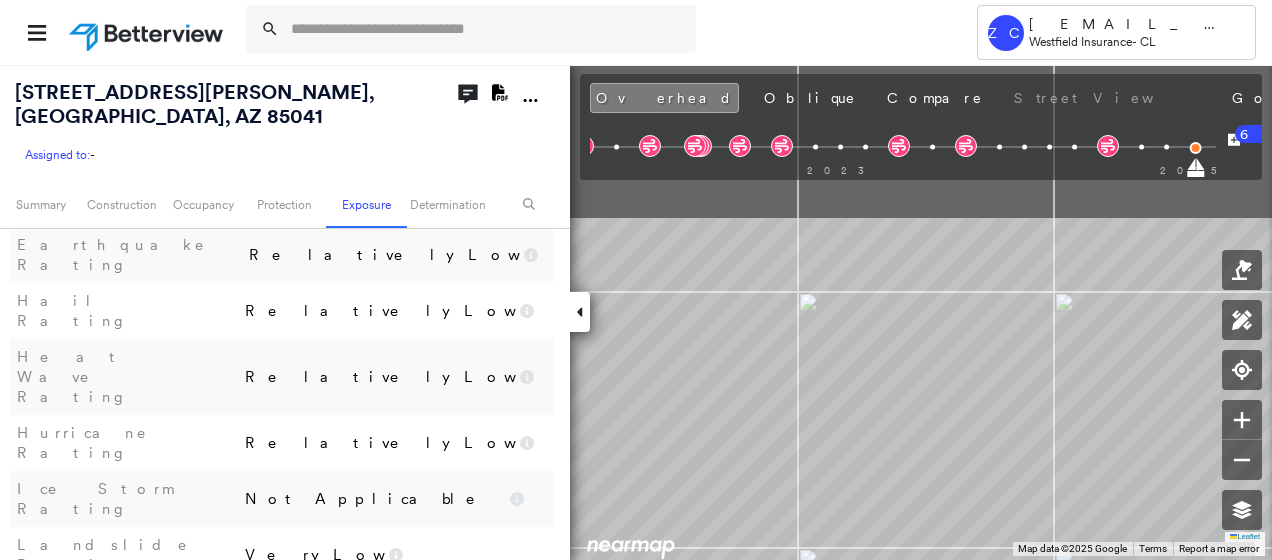 click on "Tower ZC [EMAIL_ADDRESS][DOMAIN_NAME] Westfield Insurance  -   CL [STREET_ADDRESS][PERSON_NAME] Assigned to:  - Assigned to:  - Assigned to:  - Open Comments Download PDF Report Summary Construction Occupancy Protection Exposure Determination Overhead Obliques Street View Roof Spotlight™ Index :  39-97 out of 100 0 100 25 50 5 75 4 2 1 3 Building Roof Scores 5 Buildings Policy Information Flags :  5 (0 cleared, 5 uncleared) Construction Roof Spotlights :  Patching, Rust, Staining, HVAC, Chimney and 3 more Property Features :  Car, Junk and Wreckage, Yard Debris, Cracked Pavement, Road (Drivable Surface) and 15 more Roof Size & Shape :  5 buildings  BuildZoom - Building Permit Data and Analysis Occupancy Place Detail Protection Exposure Fire Path FEMA Risk Index   National Risk Index Rating Very Low General Information Building Value ($) $312,928,000 Winter Weather Rating Very Low Wildfire Rating Very Low Volcanic Activity Rating Not Applicable Tsunami Rating Not Applicable Tornado Rating Very Low 2" at bounding box center [636, 280] 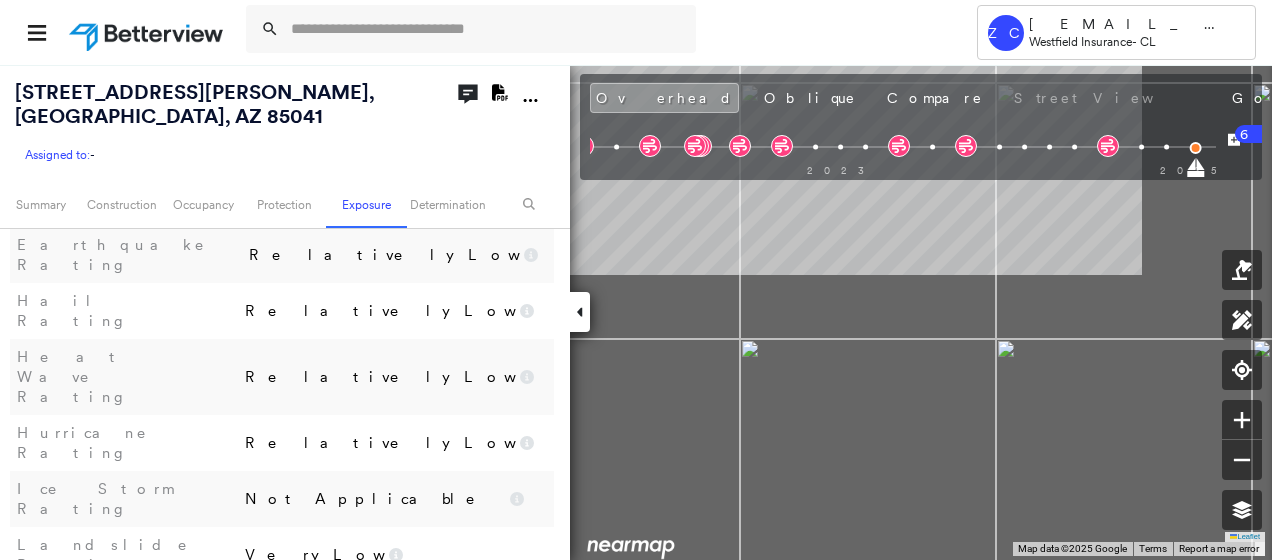 click on "[STREET_ADDRESS][PERSON_NAME] Assigned to:  - Assigned to:  - Assigned to:  - Open Comments Download PDF Report Summary Construction Occupancy Protection Exposure Determination Overhead Obliques Street View Roof Spotlight™ Index :  39-97 out of 100 0 100 25 50 5 75 4 2 1 3 Building Roof Scores 5 Buildings Policy Information Flags :  5 (0 cleared, 5 uncleared) Construction Roof Spotlights :  Patching, Rust, Staining, HVAC, Chimney and 3 more Property Features :  Car, Junk and Wreckage, Yard Debris, Cracked Pavement, Road (Drivable Surface) and 15 more Roof Size & Shape :  5 buildings  BuildZoom - Building Permit Data and Analysis Occupancy Place Detail Protection Exposure Fire Path FEMA Risk Index   National Risk Index Rating Very Low General Information Building Value ($) $312,928,000 Winter Weather Rating Very Low Wildfire Rating Very Low Volcanic Activity Rating Not Applicable Tsunami Rating Not Applicable Tornado Rating Very Low Strong Wind Rating Relatively Low Riverine Flooding Rating Very Low 2" at bounding box center [636, 312] 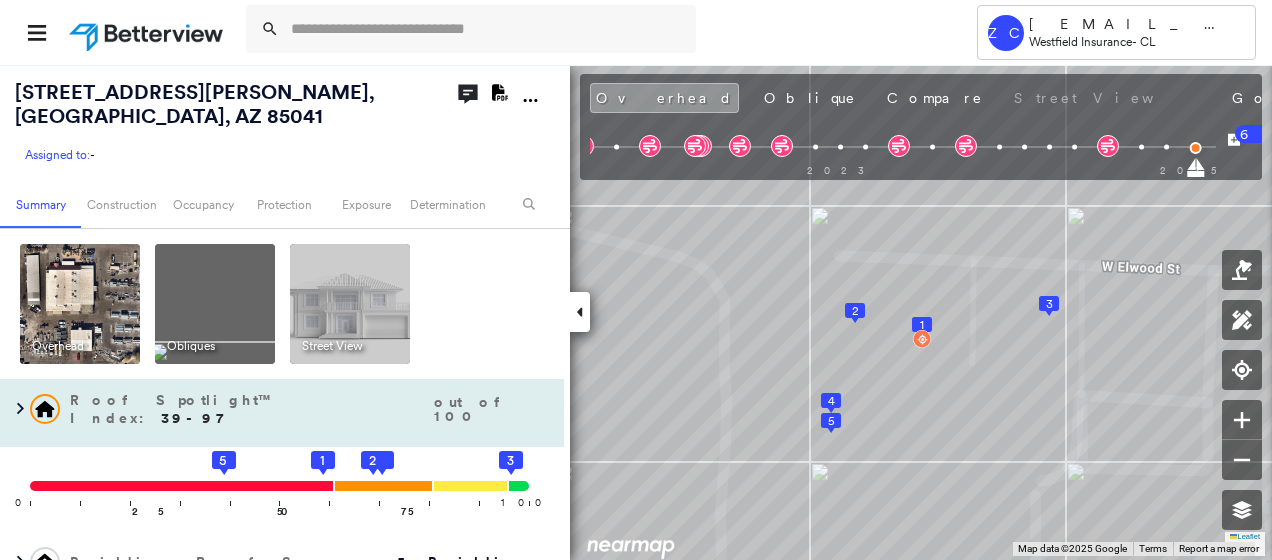 scroll, scrollTop: 100, scrollLeft: 0, axis: vertical 